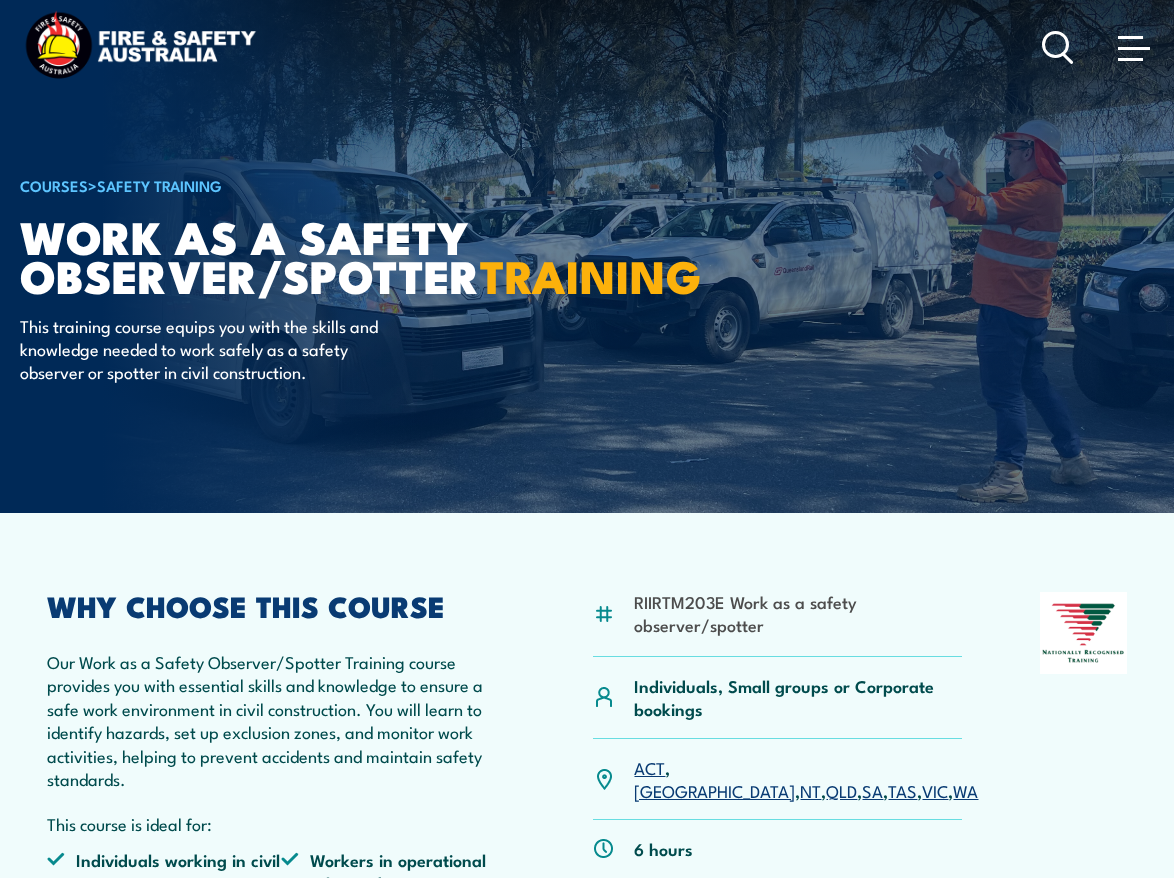 scroll, scrollTop: 0, scrollLeft: 0, axis: both 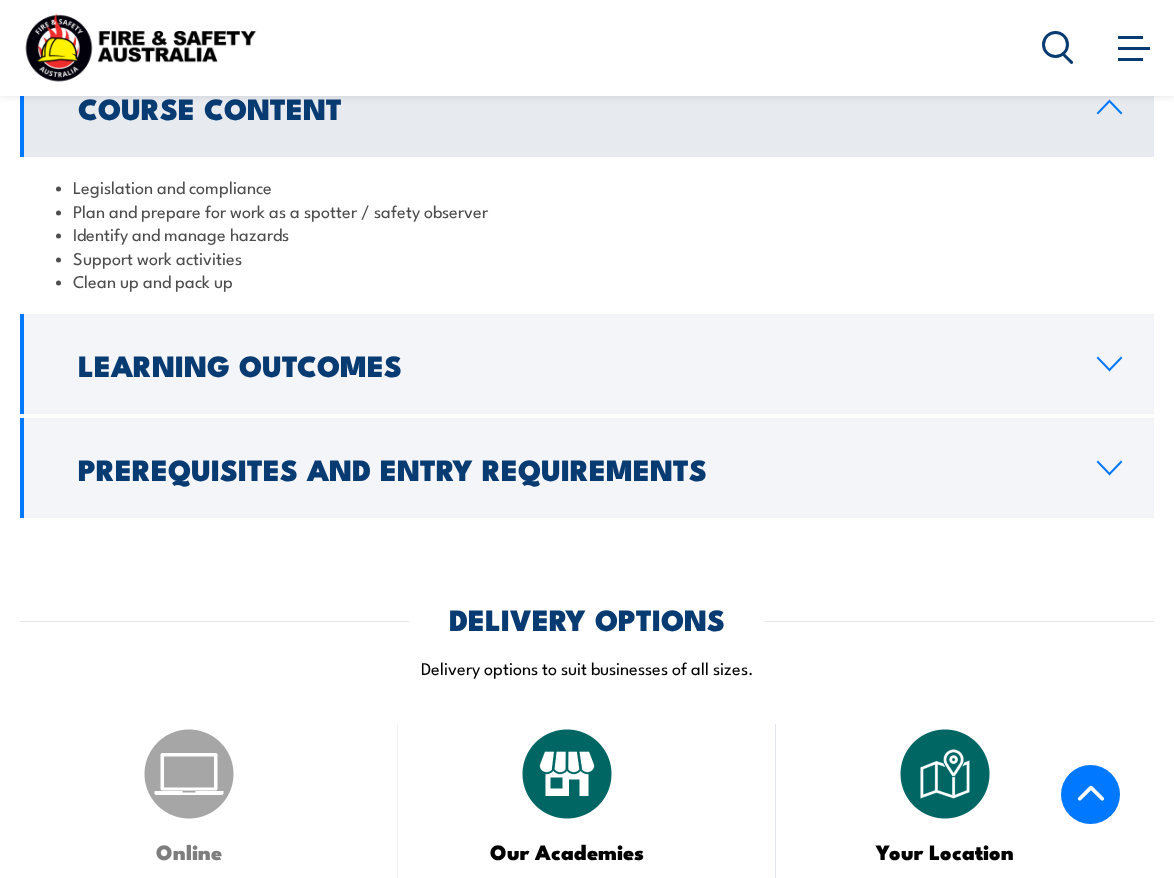 click on "Learning Outcomes" at bounding box center [571, 364] 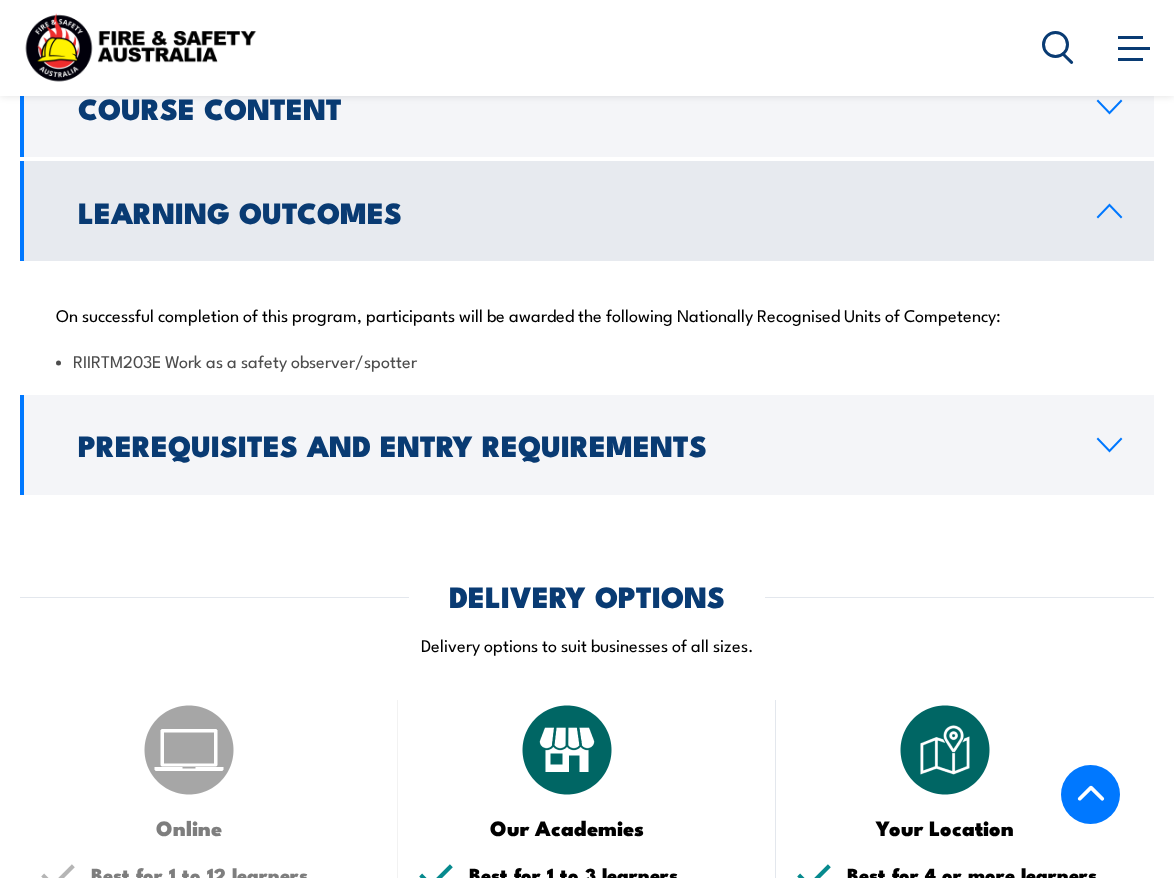 click on "Prerequisites and Entry Requirements" at bounding box center [571, 444] 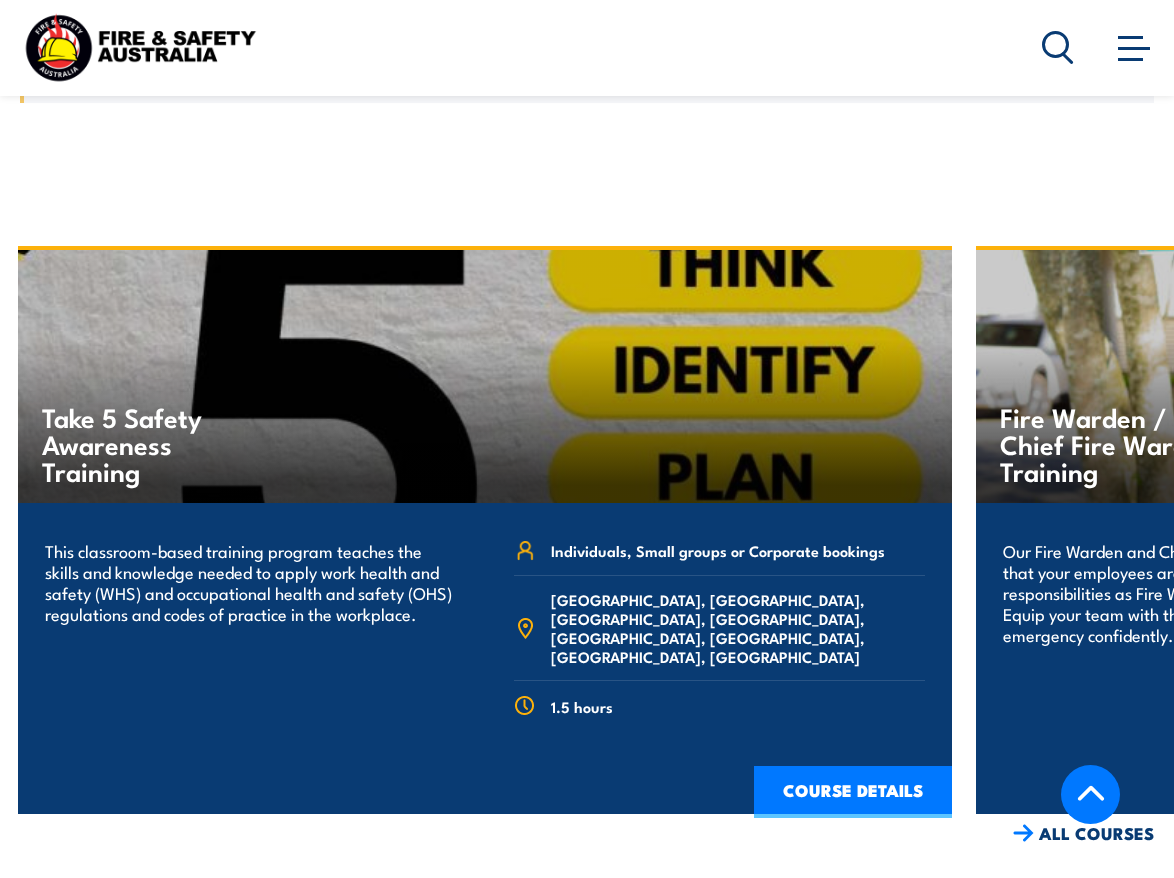 scroll, scrollTop: 3500, scrollLeft: 0, axis: vertical 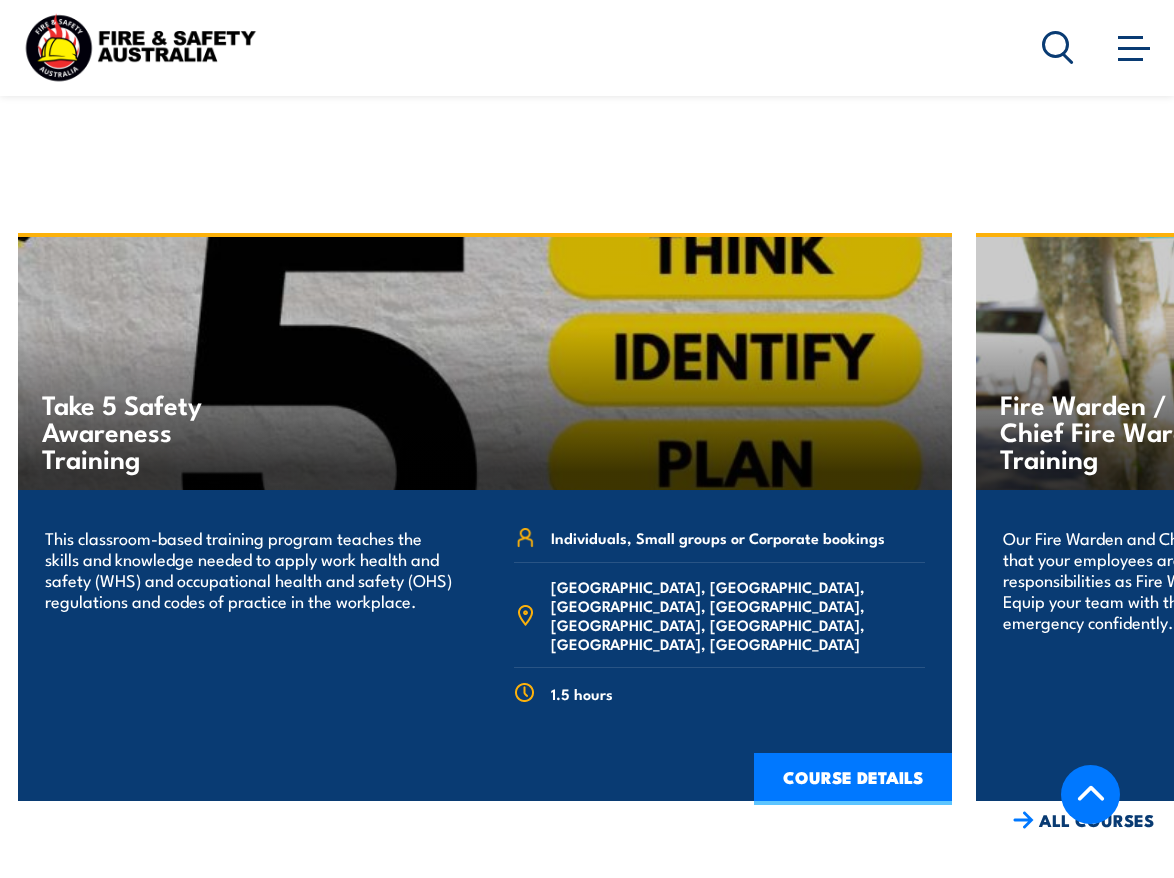 click at bounding box center (1023, 820) 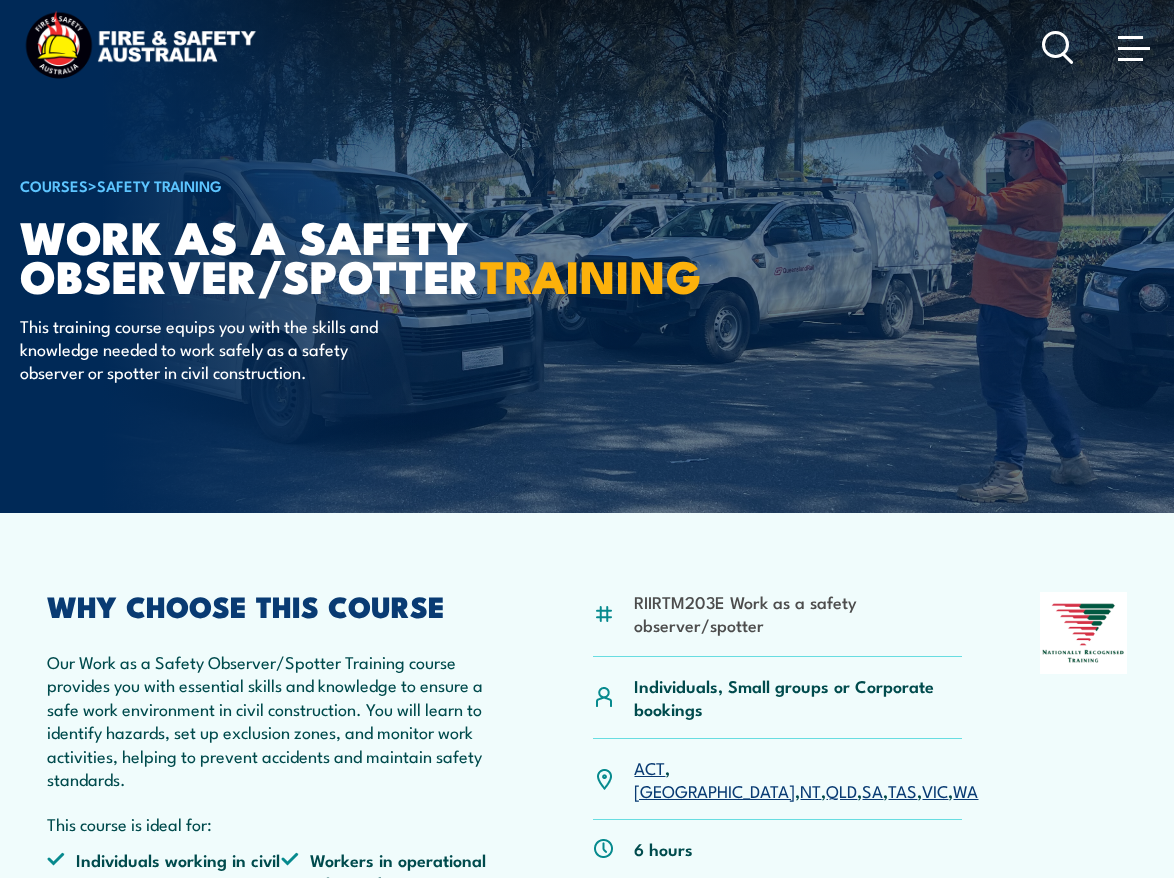 scroll, scrollTop: 0, scrollLeft: 0, axis: both 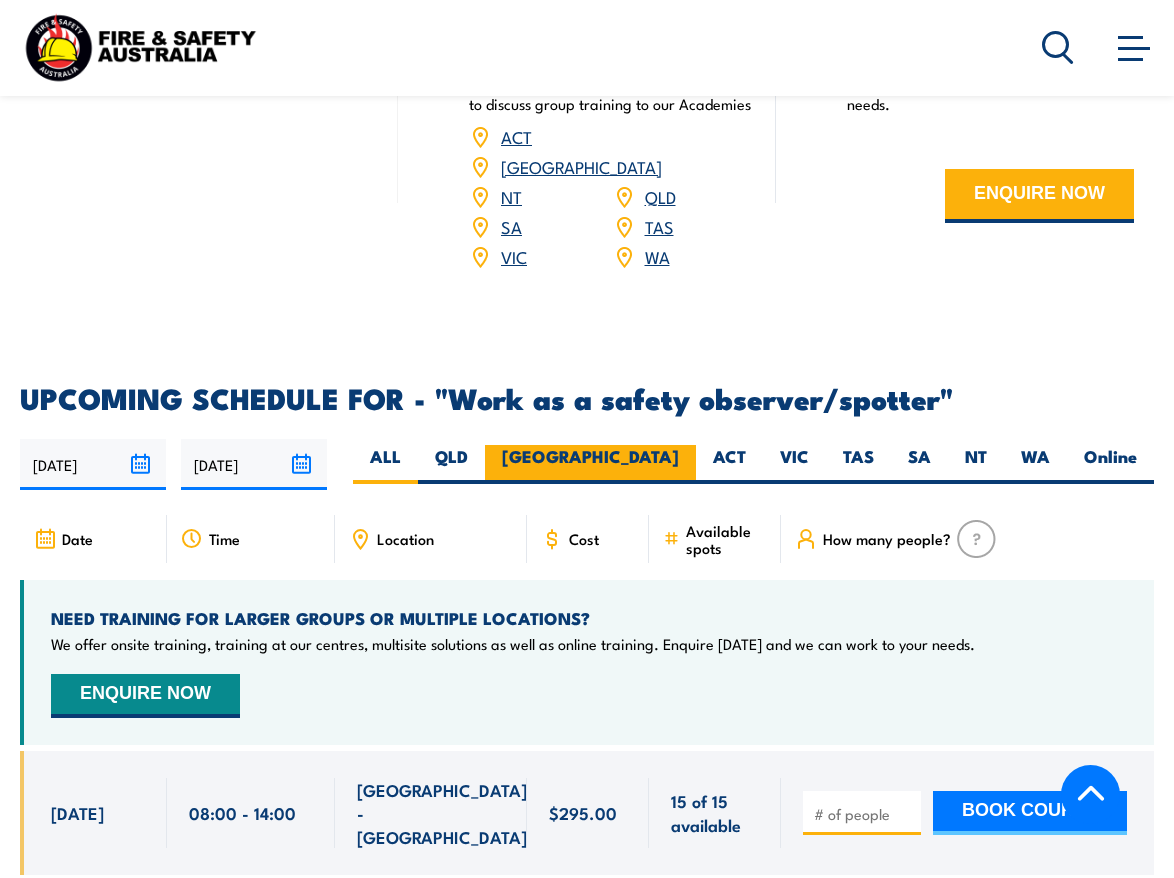 click on "[GEOGRAPHIC_DATA]" at bounding box center (590, 464) 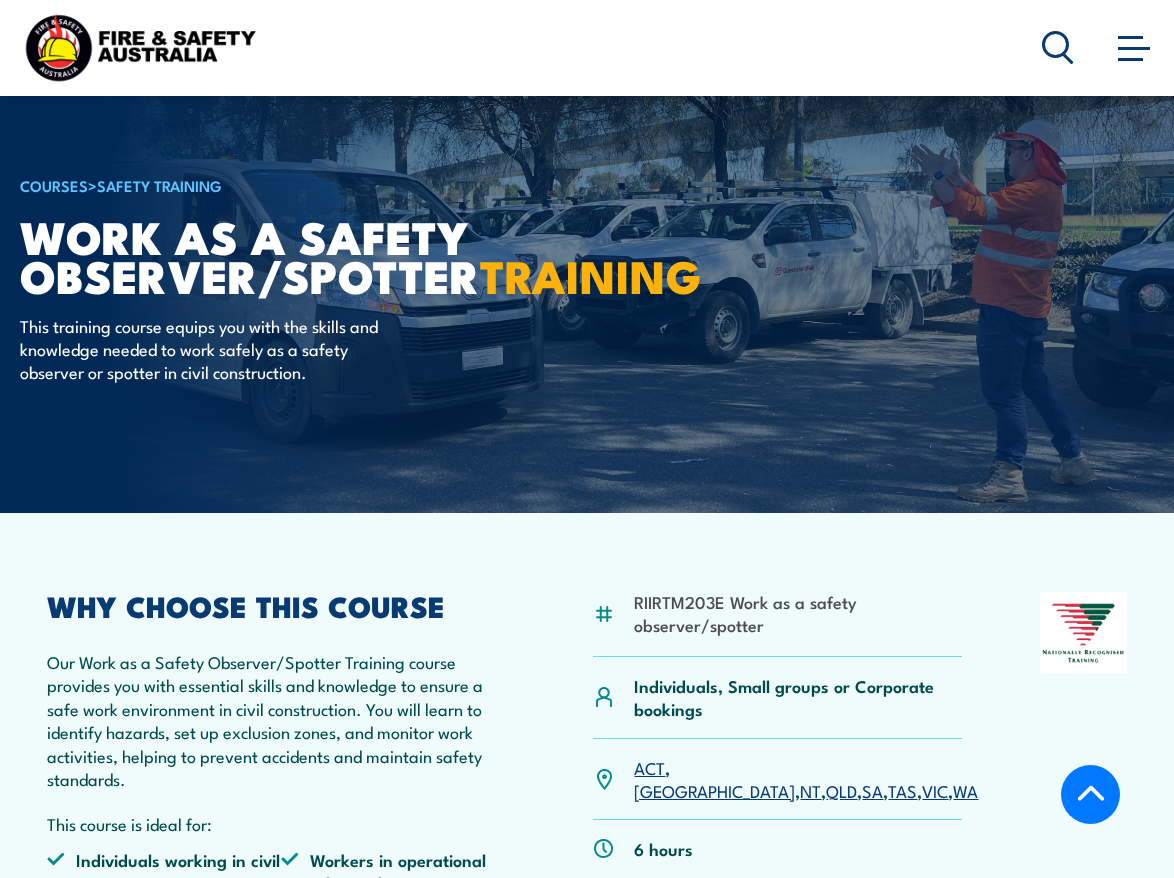 scroll, scrollTop: 2739, scrollLeft: 0, axis: vertical 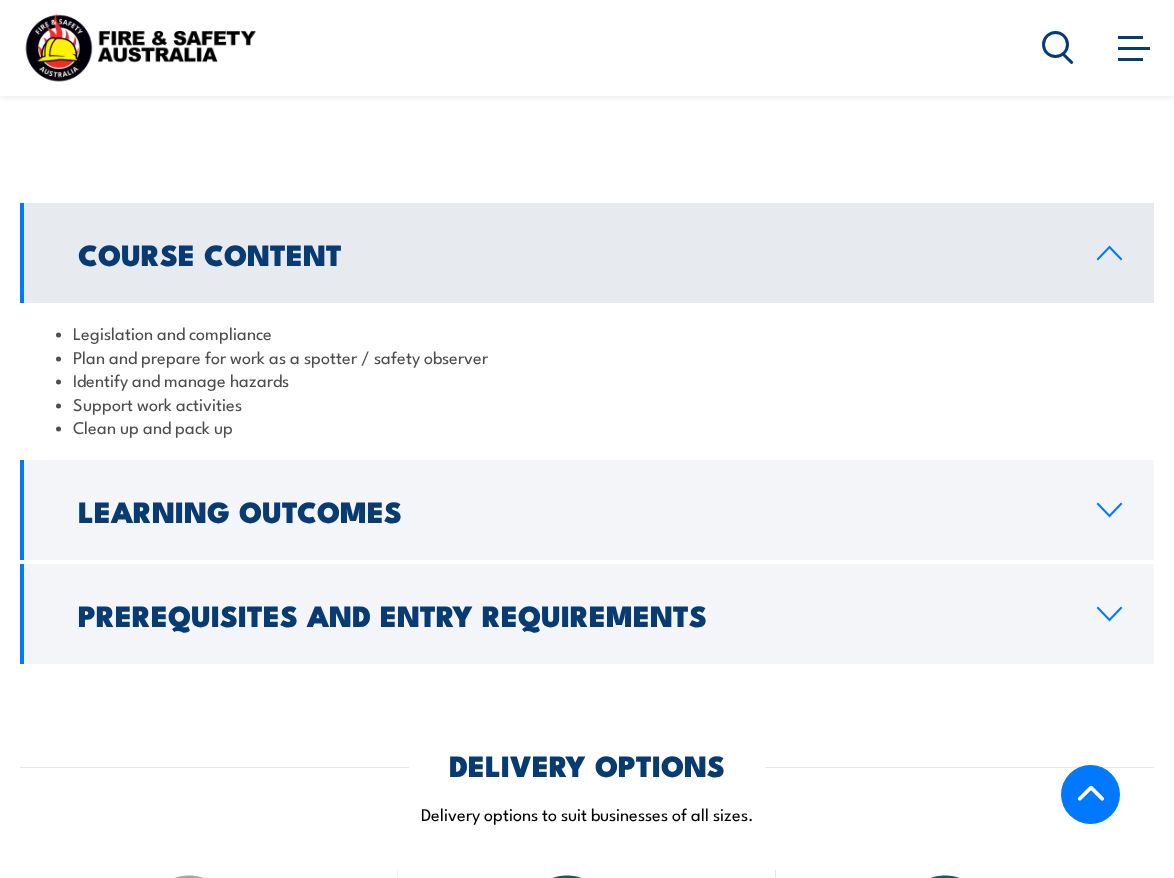 click on "Learning Outcomes" at bounding box center [571, 510] 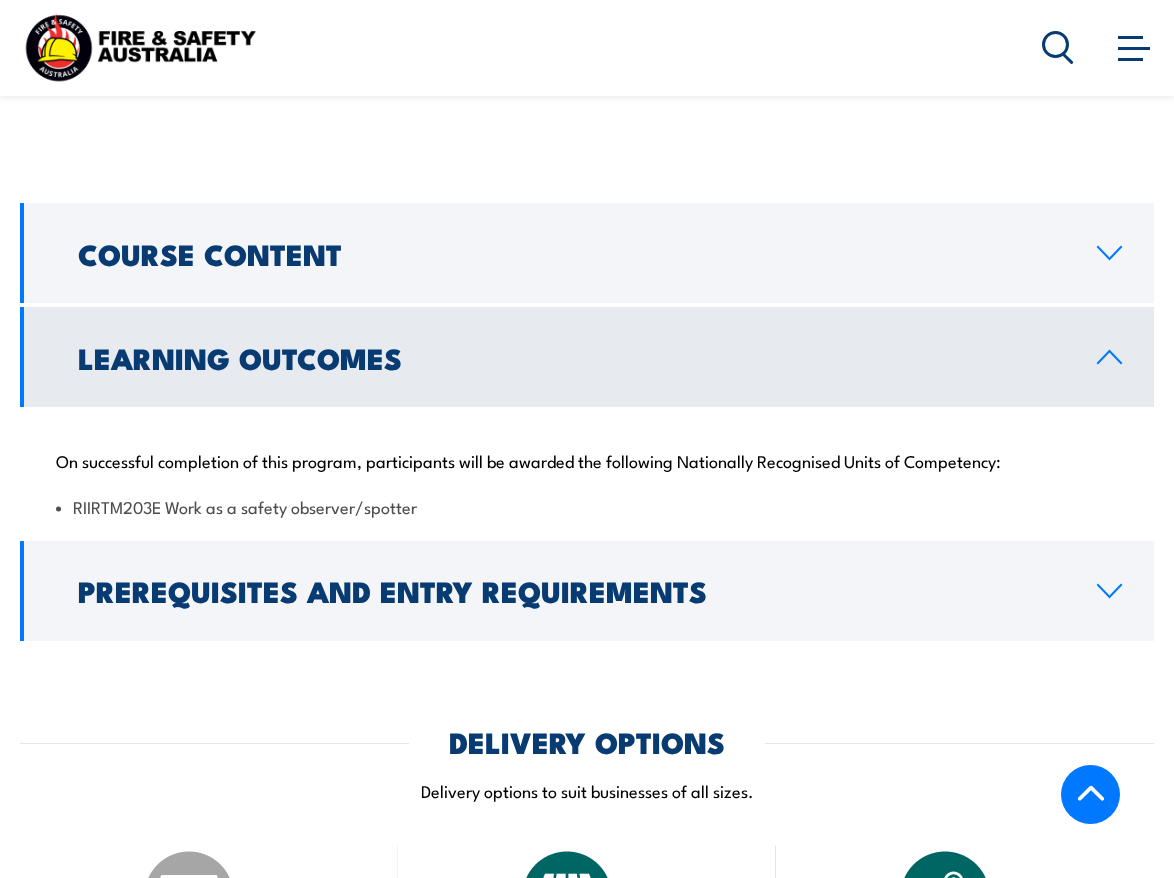 click on "Prerequisites and Entry Requirements" at bounding box center [571, 590] 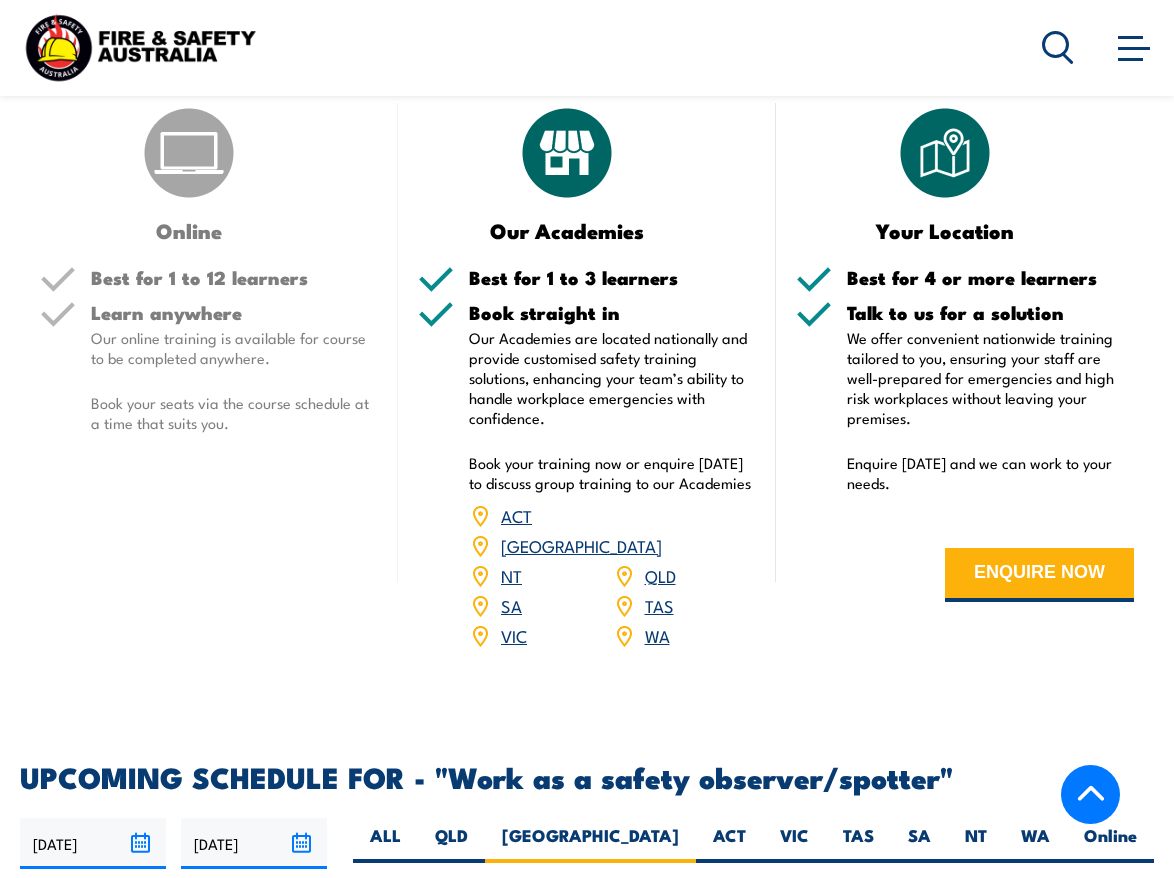 scroll, scrollTop: 2454, scrollLeft: 0, axis: vertical 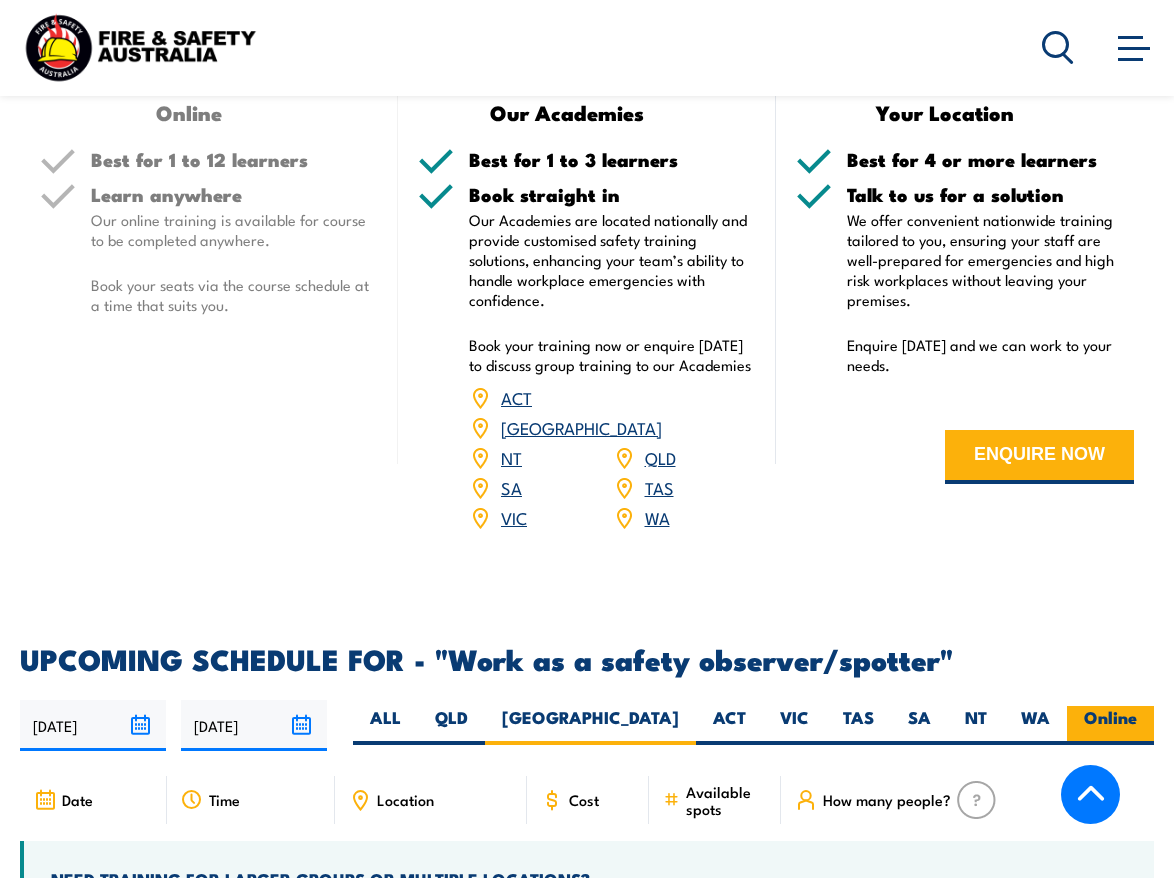 click on "Online" at bounding box center (1110, 725) 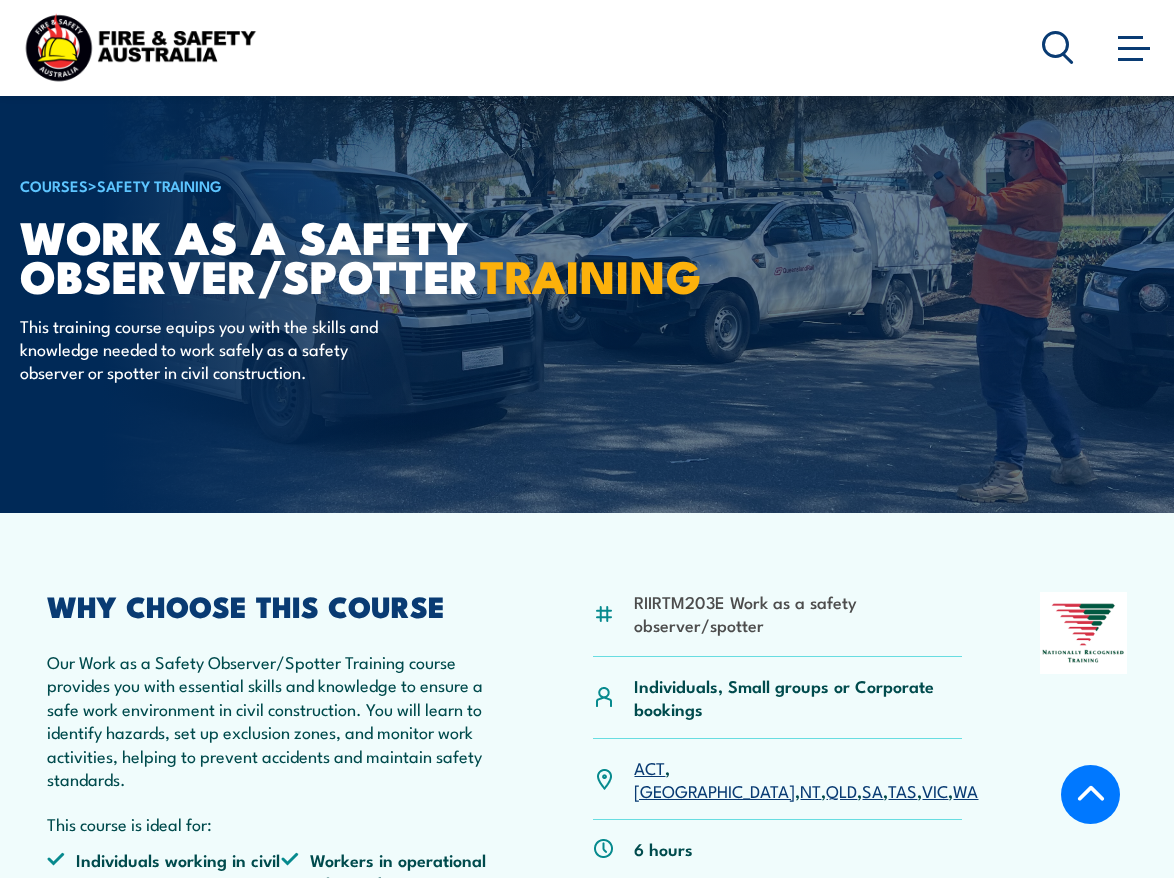 scroll, scrollTop: 2538, scrollLeft: 0, axis: vertical 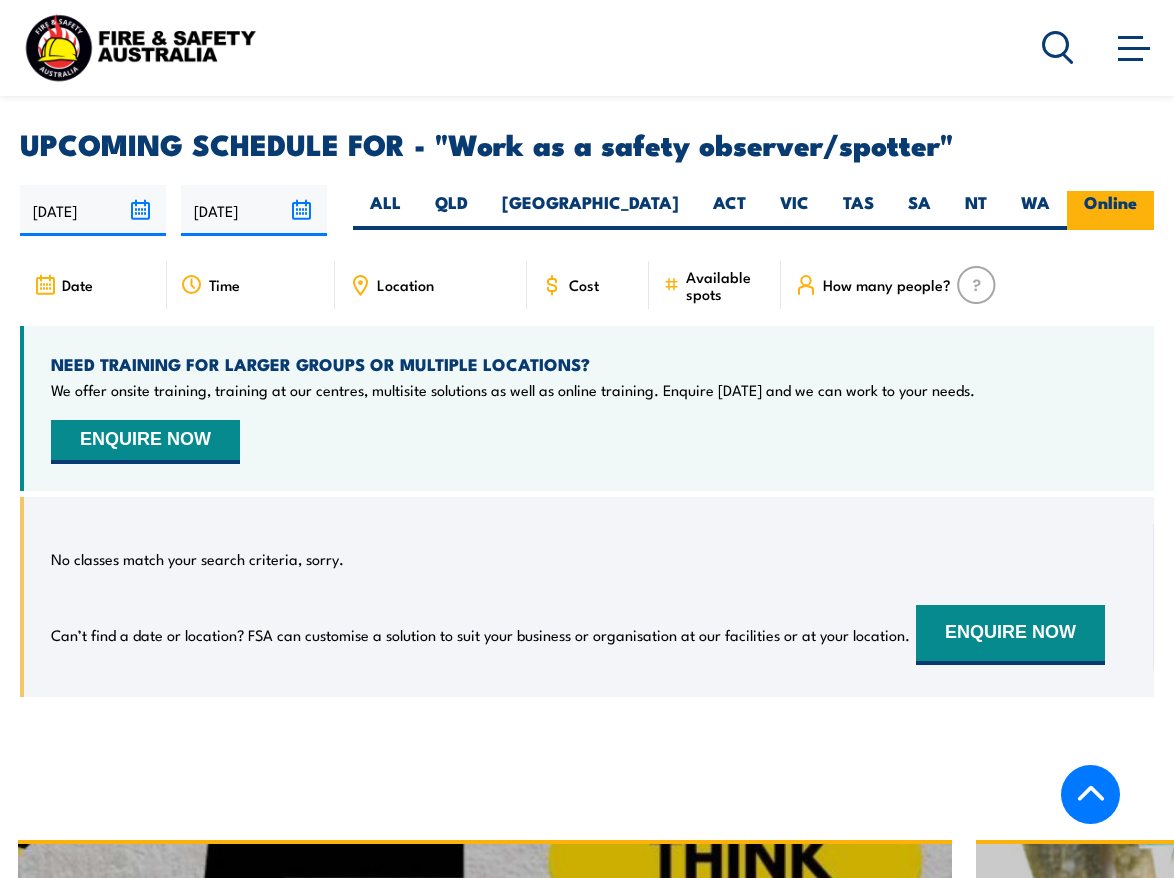 click on "Online" at bounding box center (1110, 210) 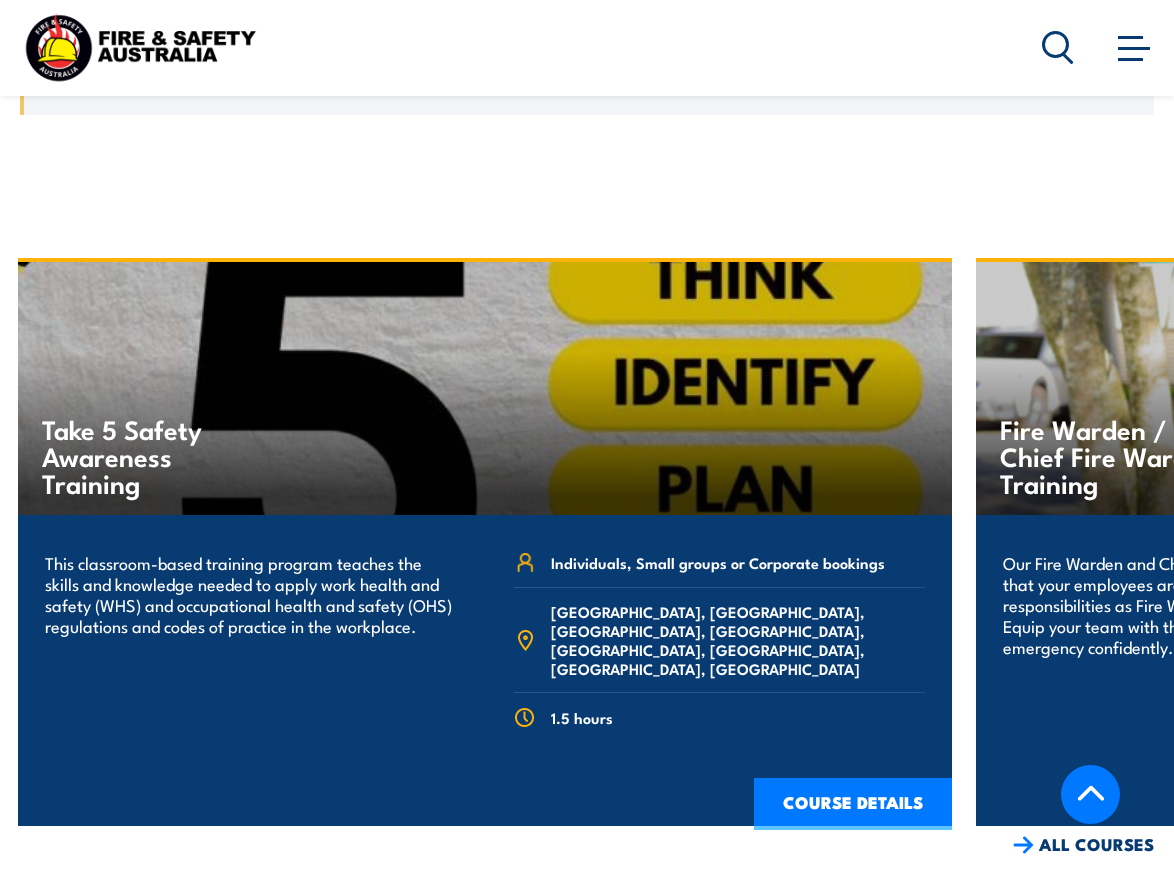 scroll, scrollTop: 3454, scrollLeft: 0, axis: vertical 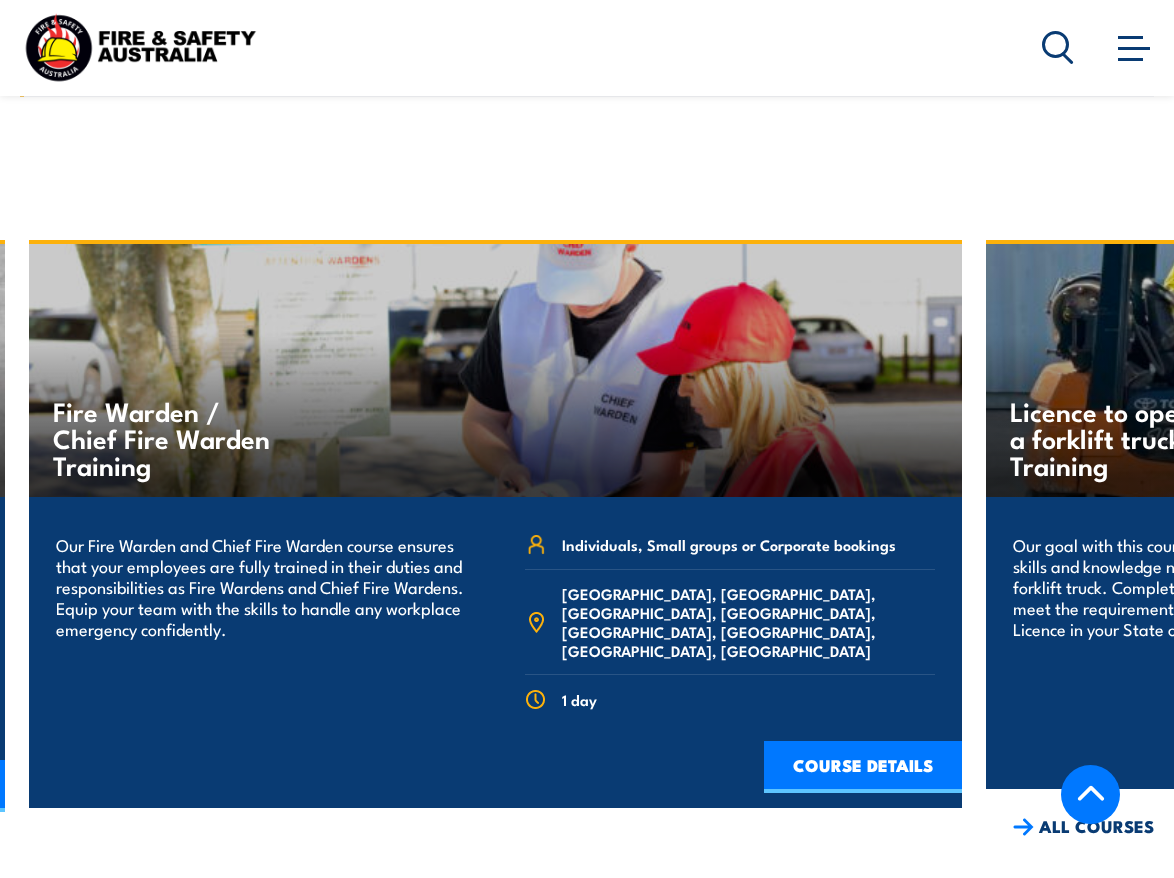 drag, startPoint x: 1019, startPoint y: 716, endPoint x: 72, endPoint y: 627, distance: 951.173 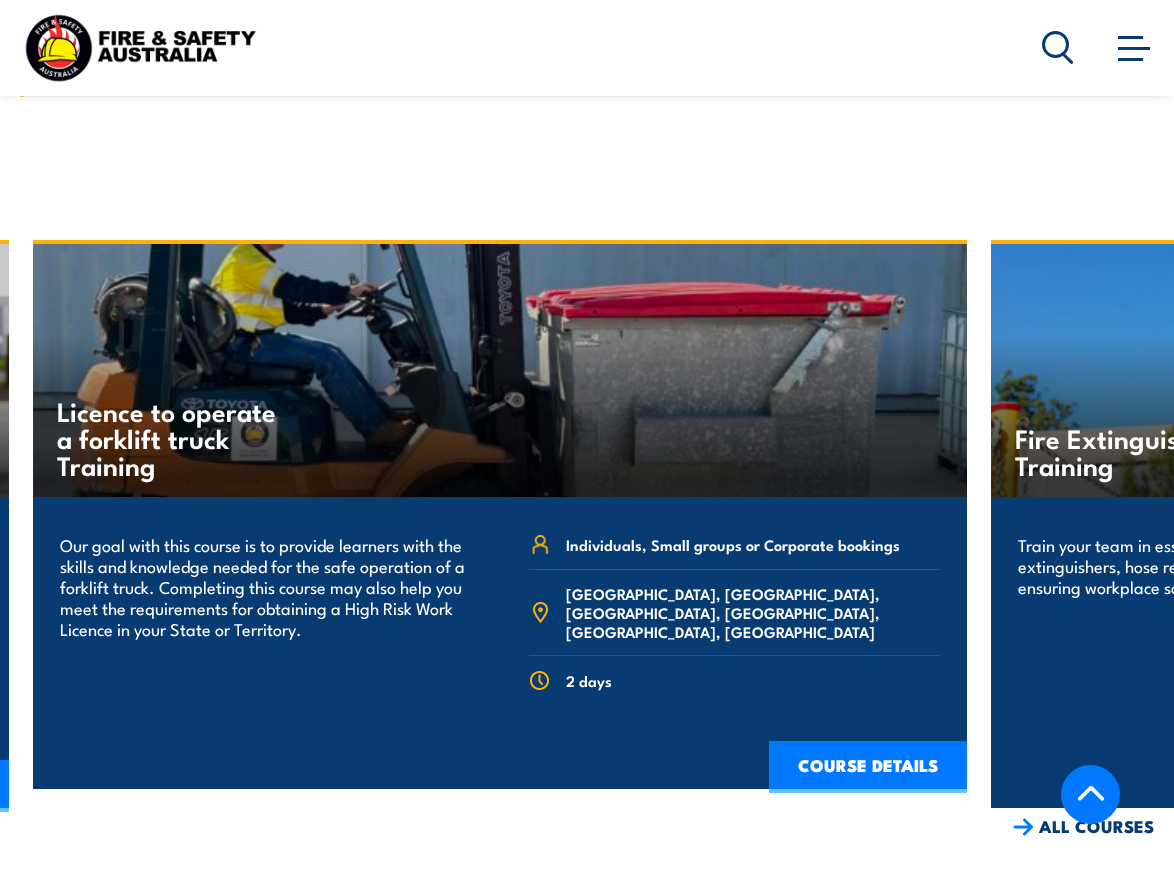 drag, startPoint x: 1069, startPoint y: 647, endPoint x: 127, endPoint y: 628, distance: 942.1916 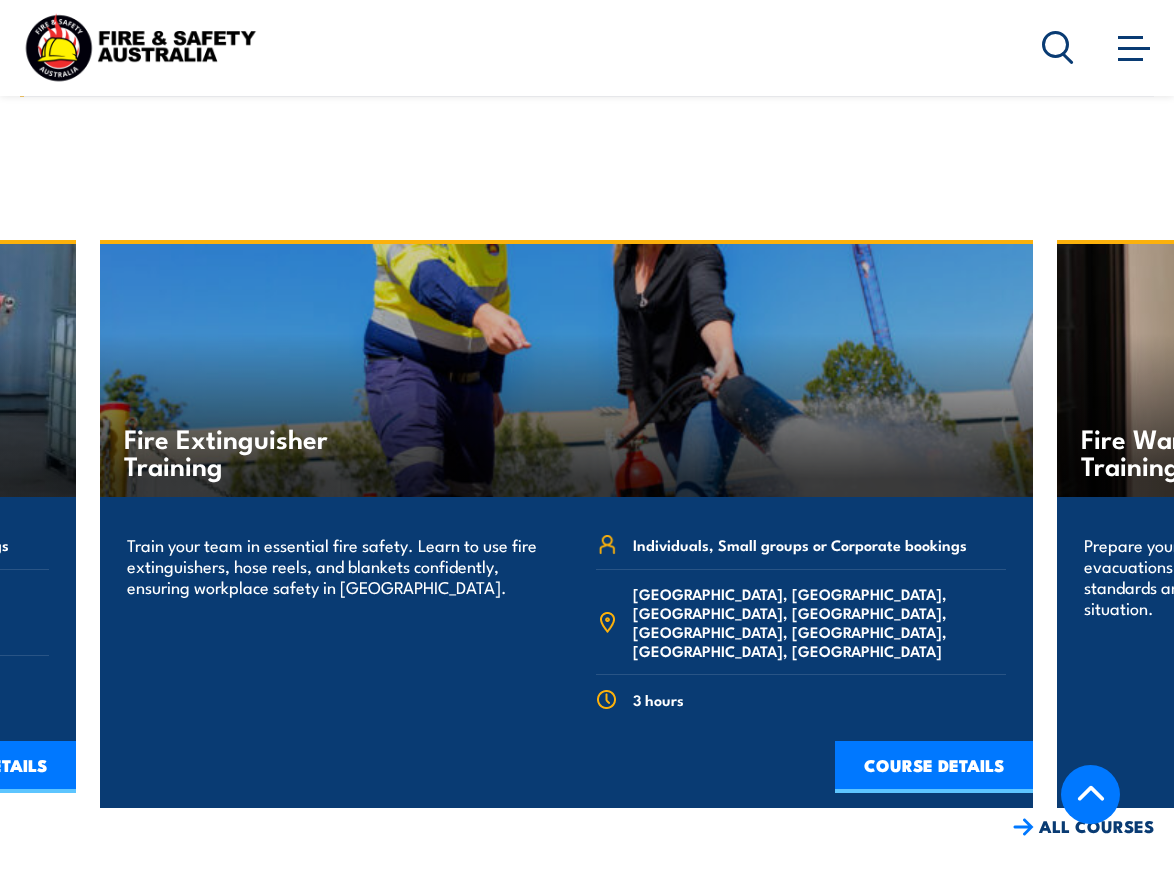 drag, startPoint x: 1088, startPoint y: 650, endPoint x: 213, endPoint y: 644, distance: 875.02057 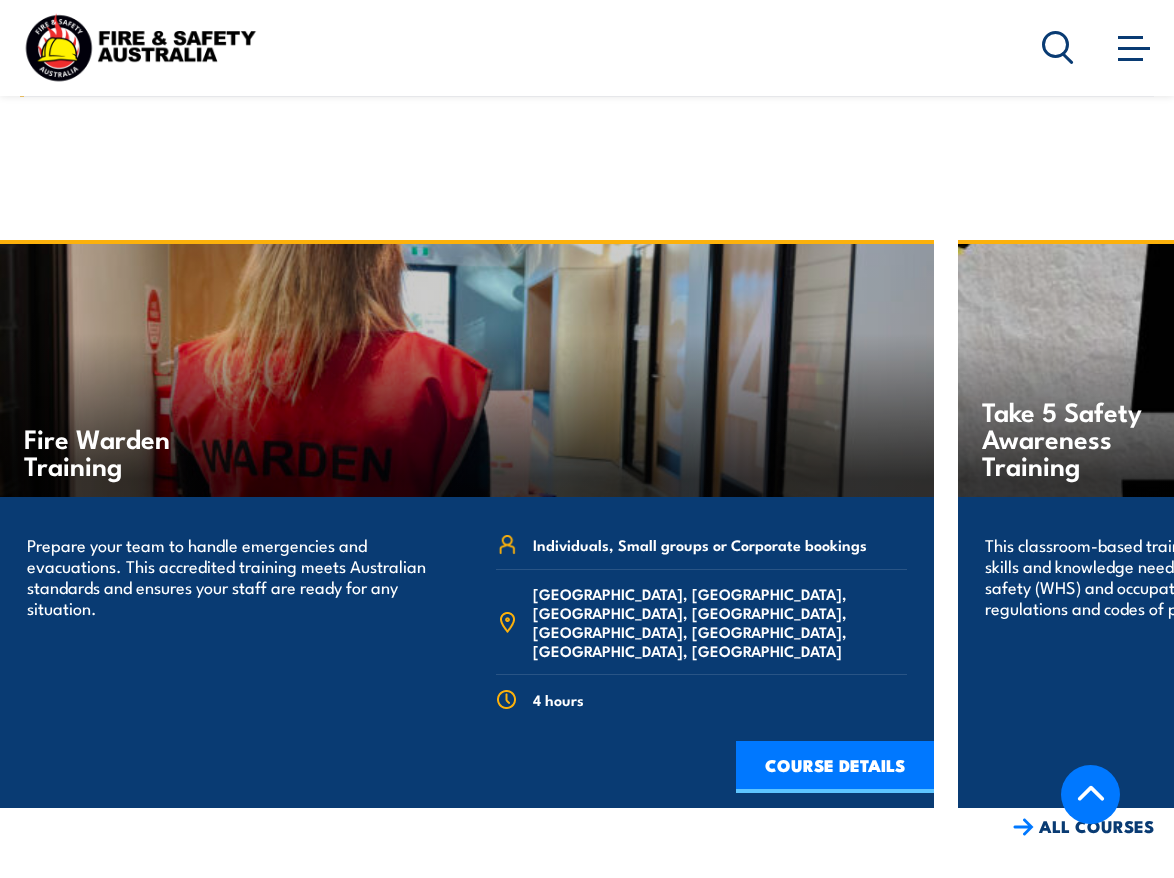 drag, startPoint x: 1090, startPoint y: 650, endPoint x: 116, endPoint y: 641, distance: 974.04156 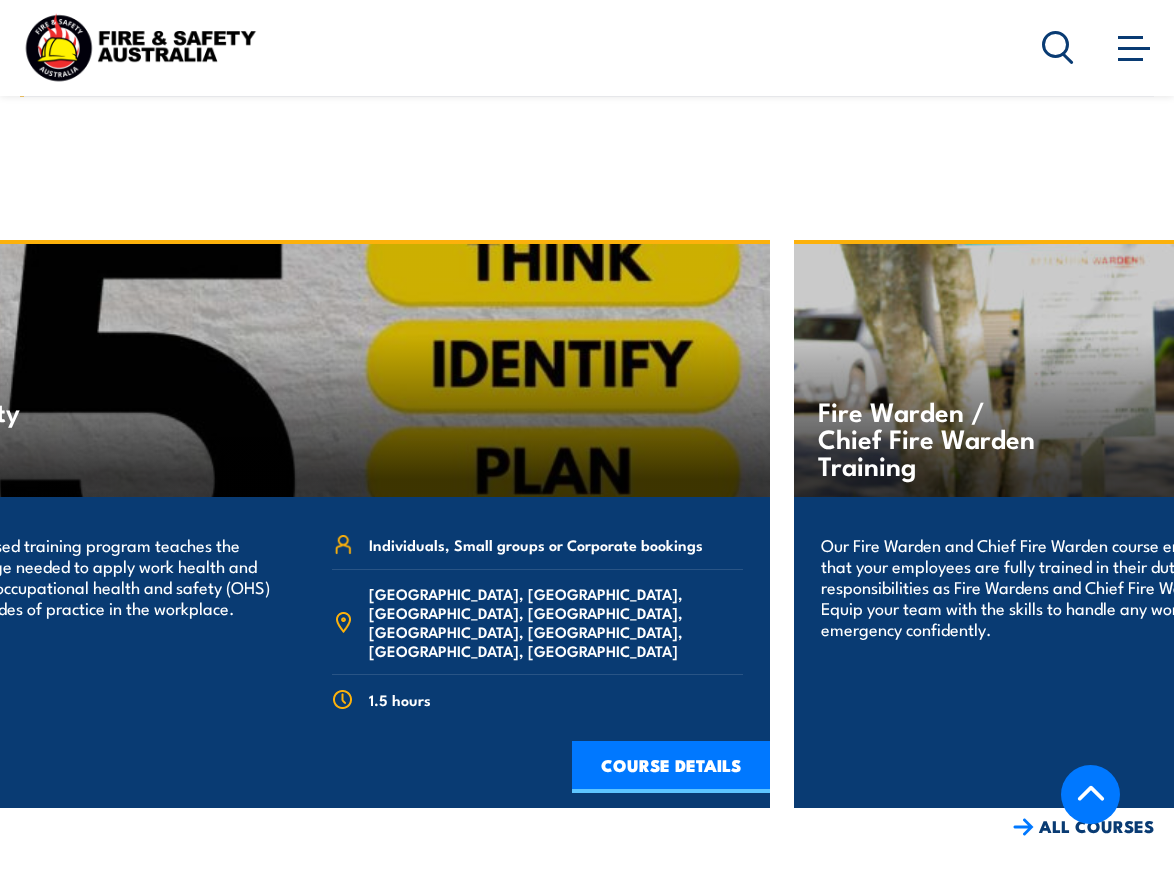 drag, startPoint x: 1047, startPoint y: 675, endPoint x: -93, endPoint y: 649, distance: 1140.2965 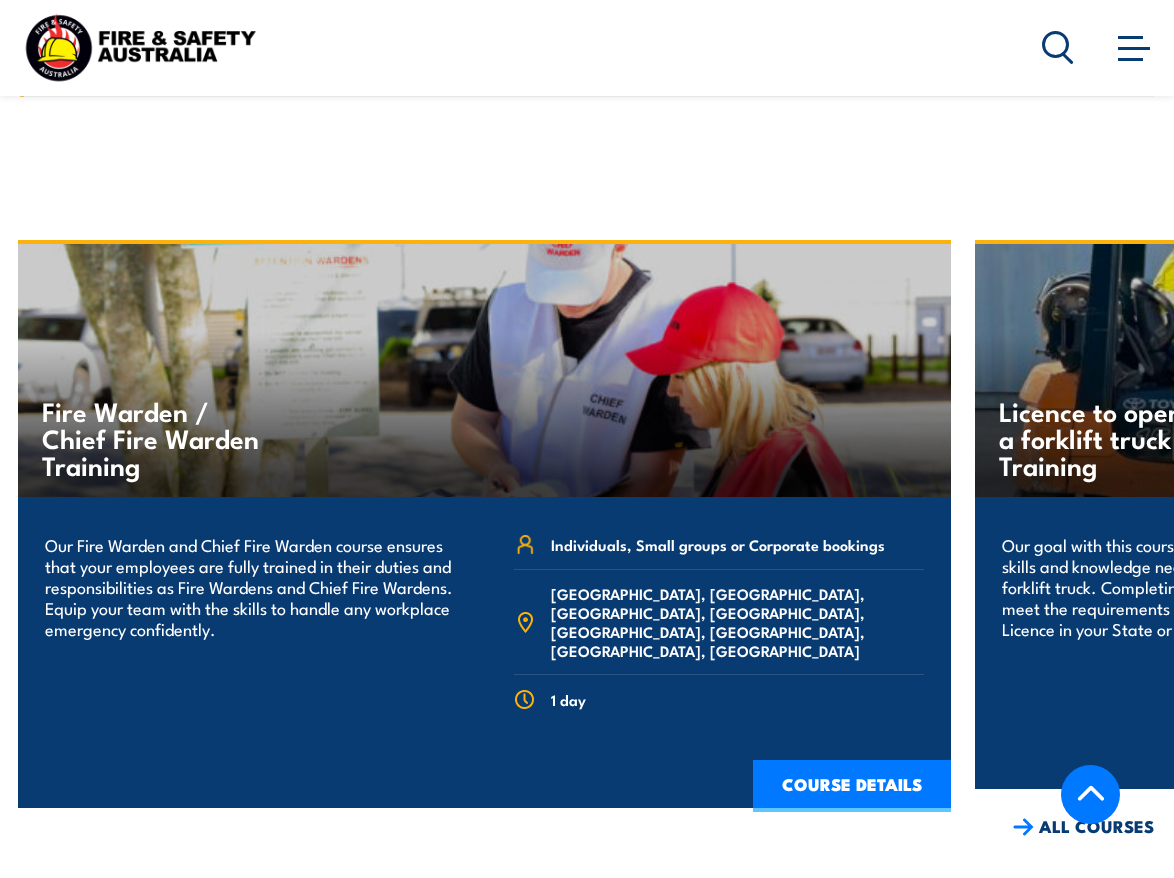 drag, startPoint x: 491, startPoint y: 648, endPoint x: 444, endPoint y: 650, distance: 47.042534 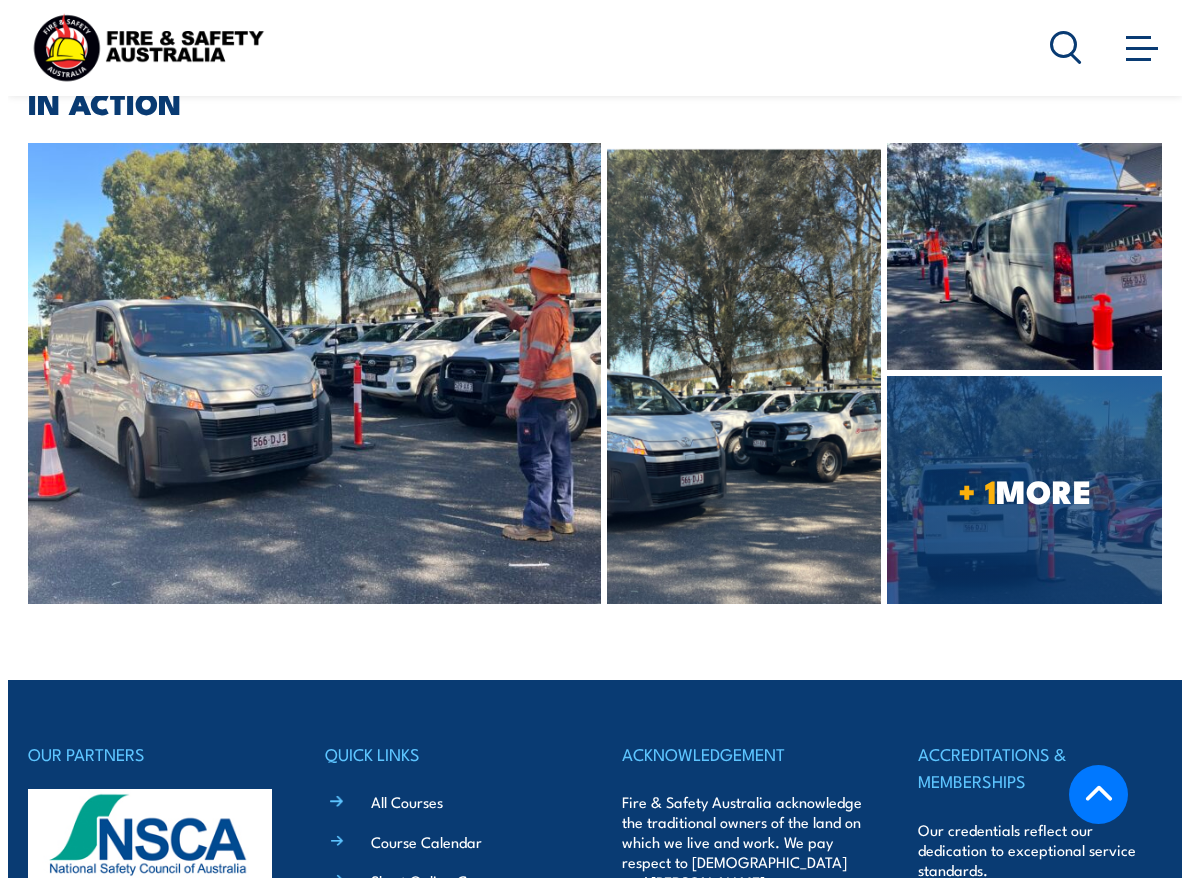 scroll, scrollTop: 4354, scrollLeft: 0, axis: vertical 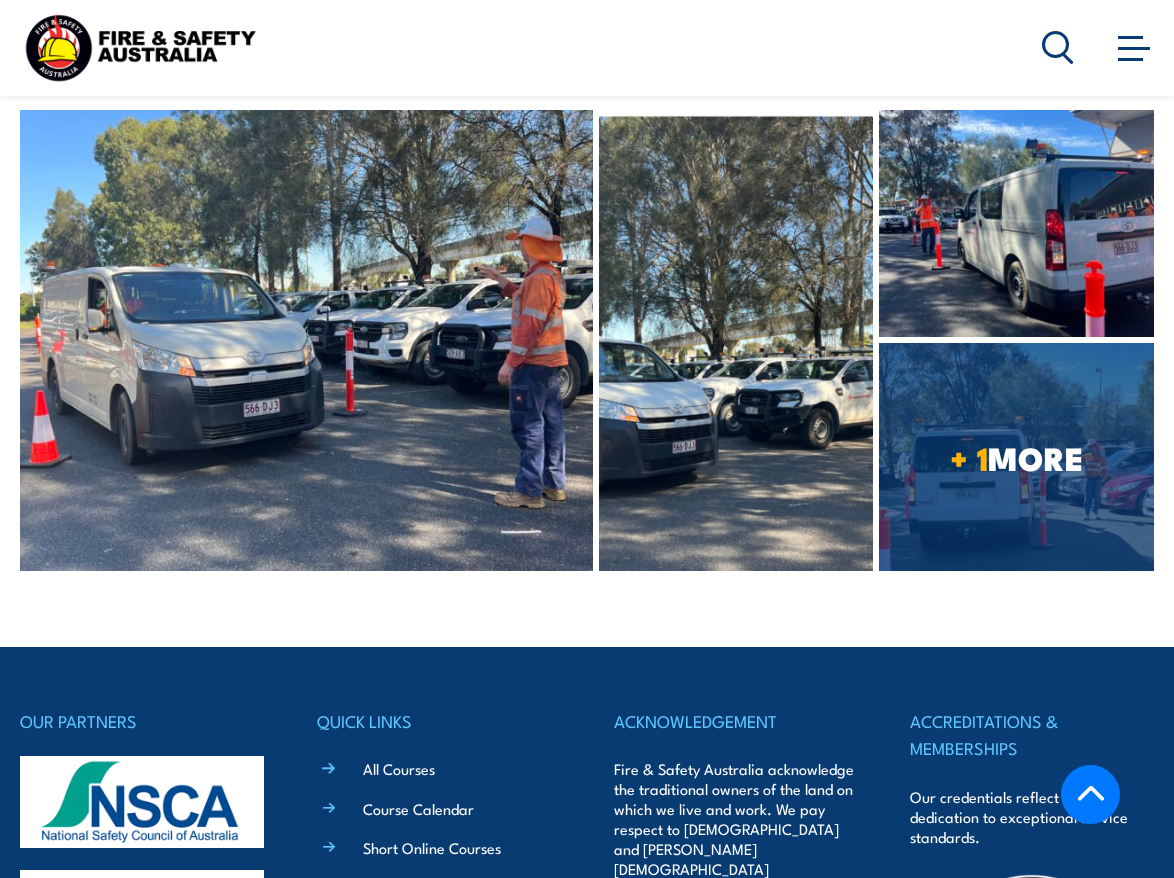 click on "+ 1  MORE" at bounding box center [1016, 456] 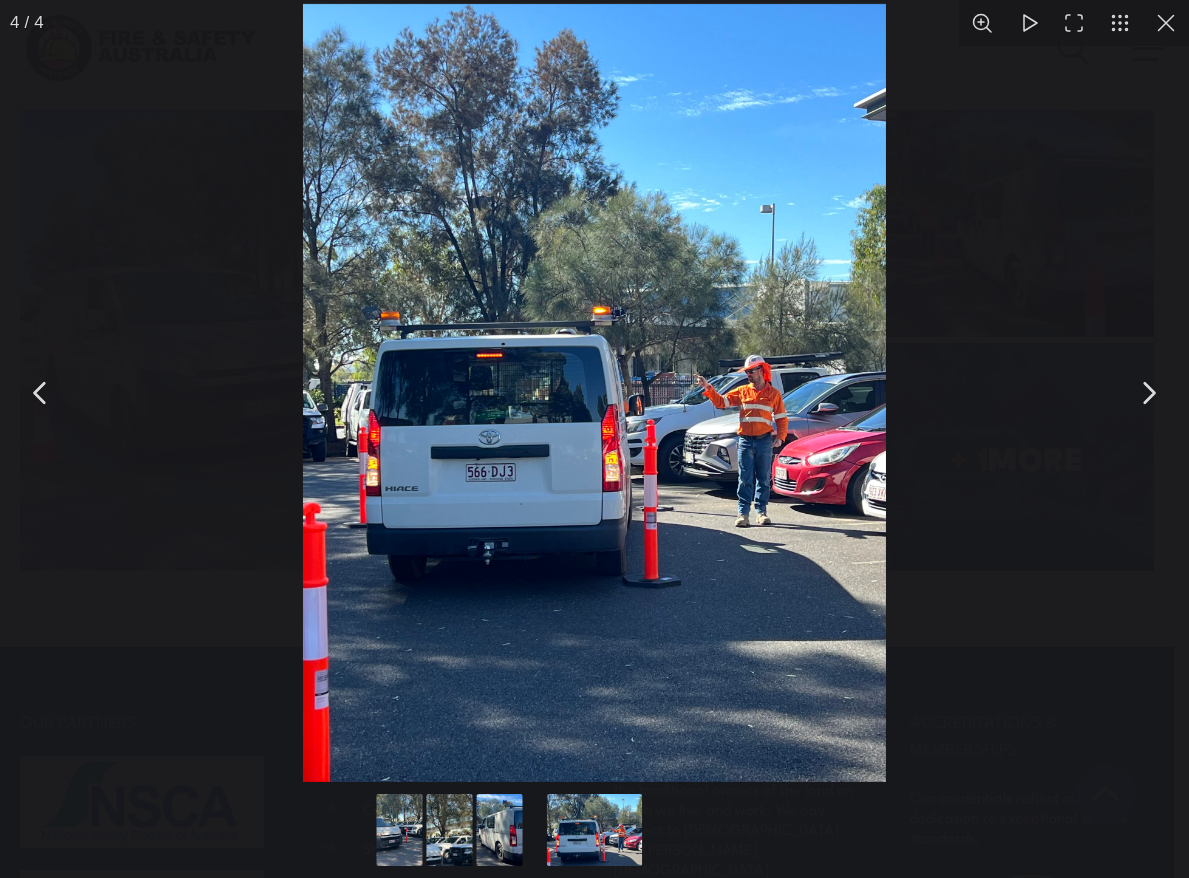 click at bounding box center [1148, 393] 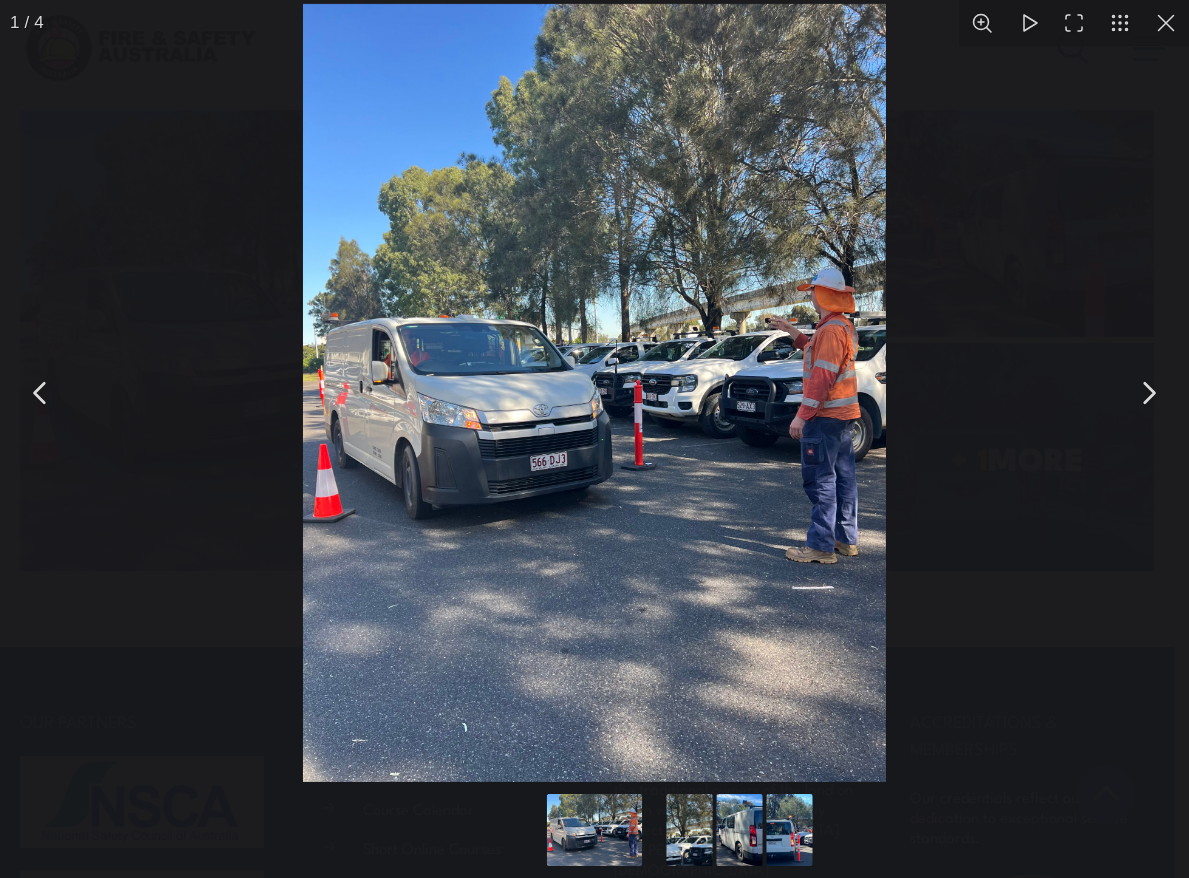 click at bounding box center [1148, 393] 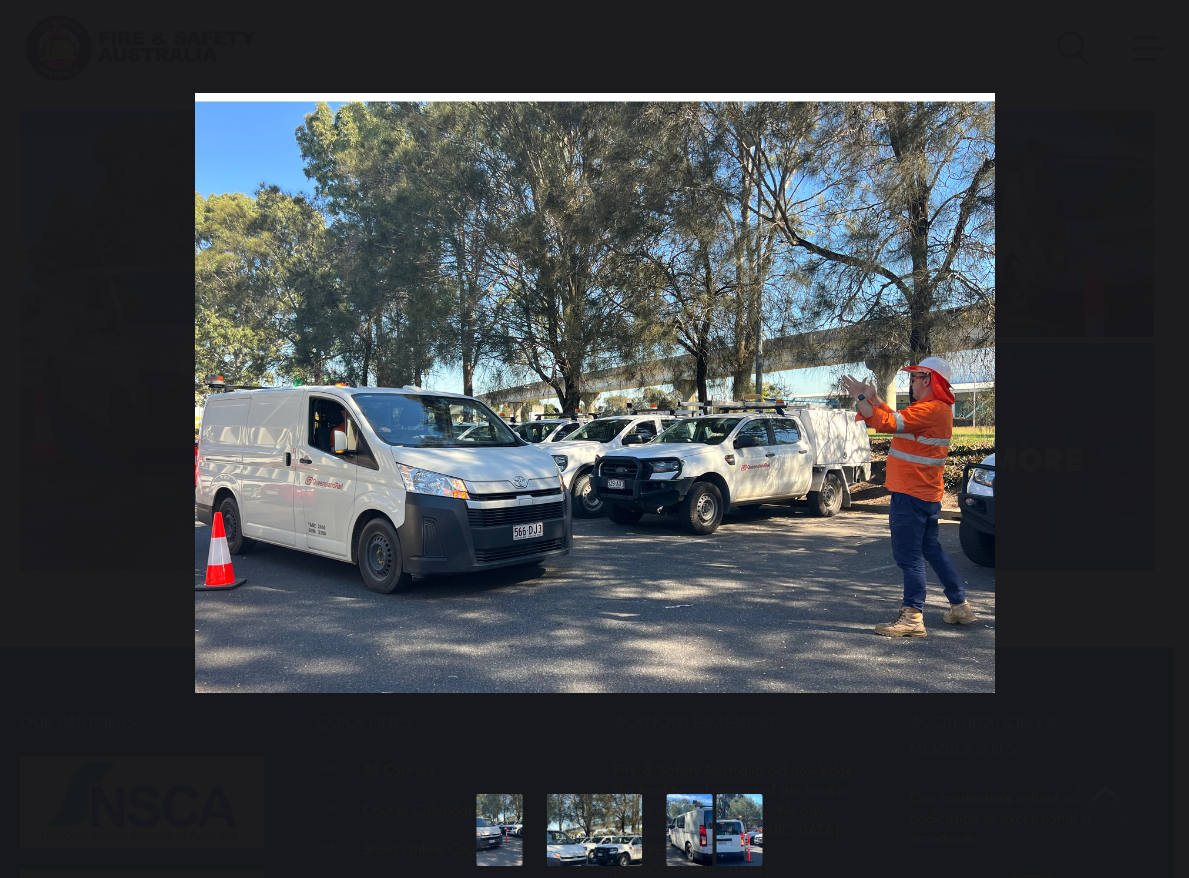 click at bounding box center (1148, 393) 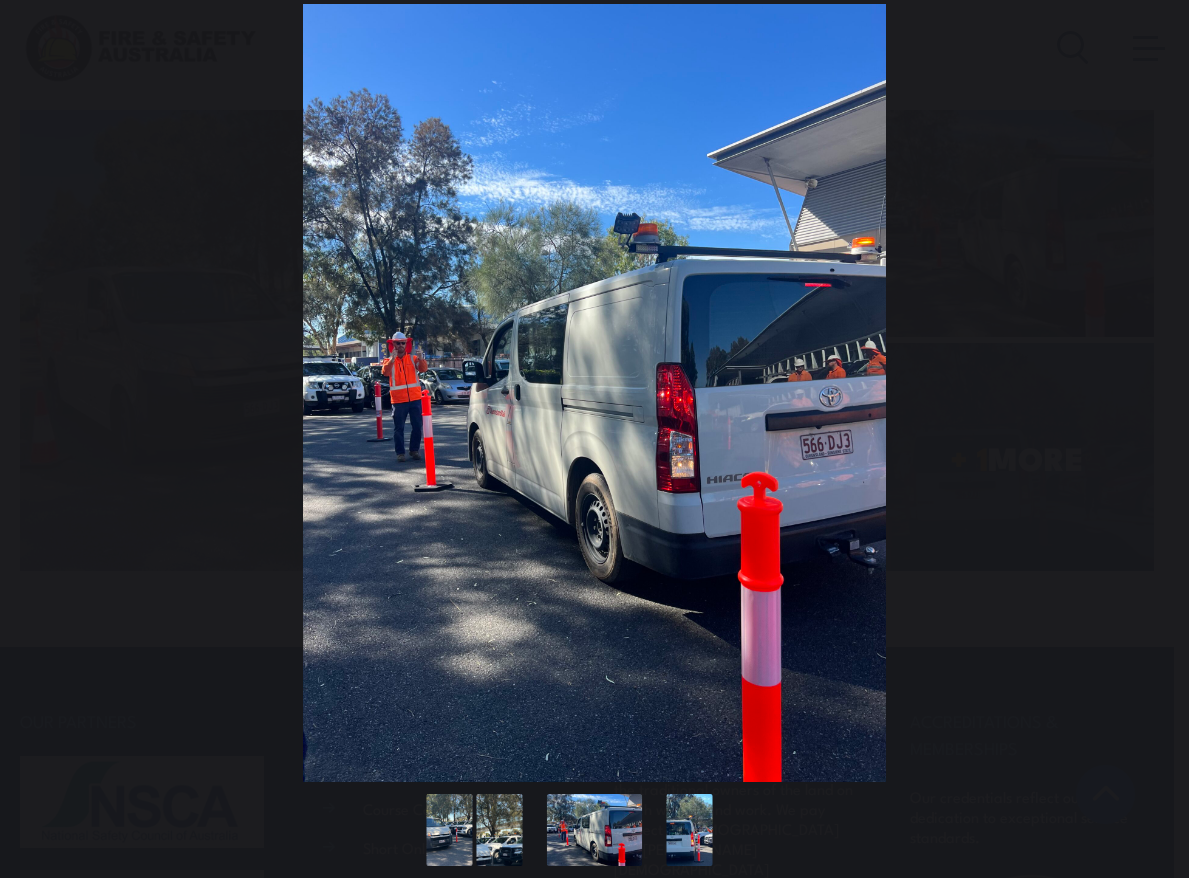 click at bounding box center [1148, 393] 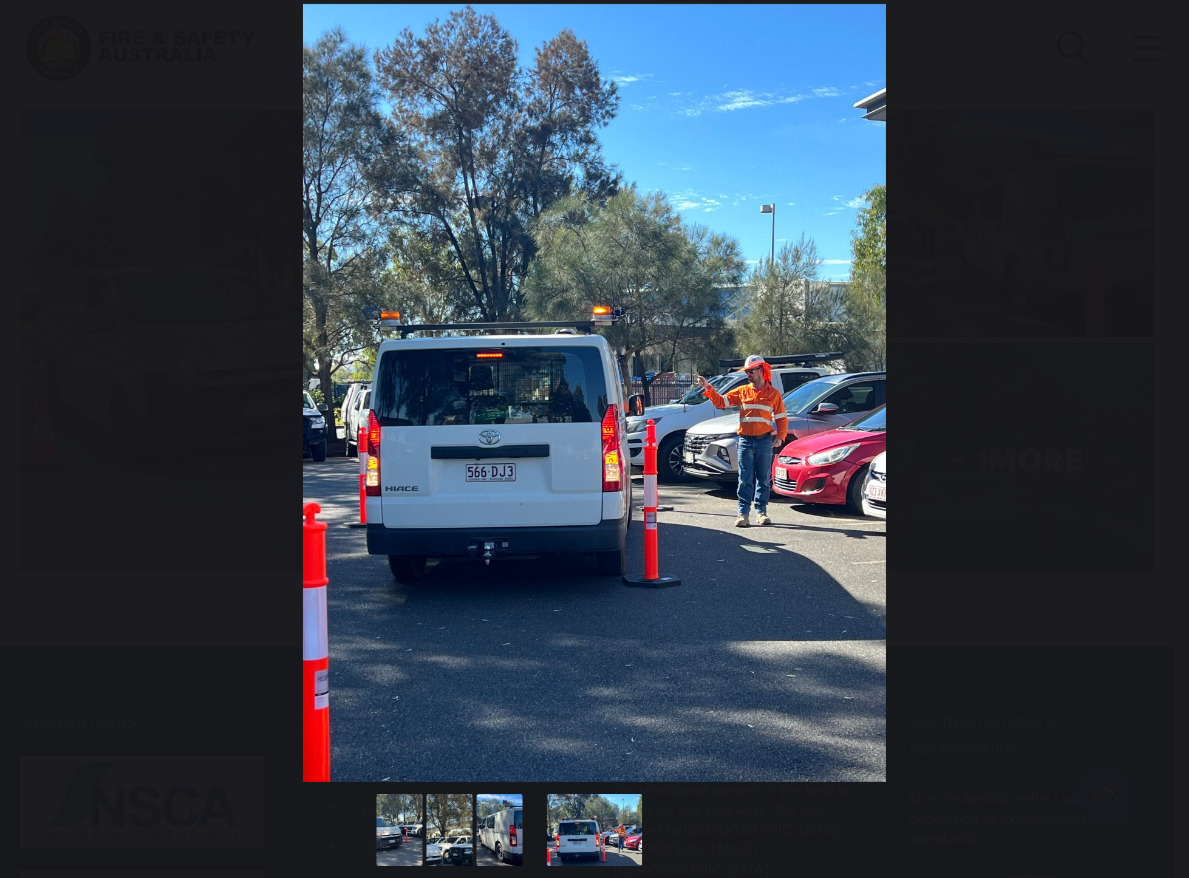click at bounding box center (1148, 393) 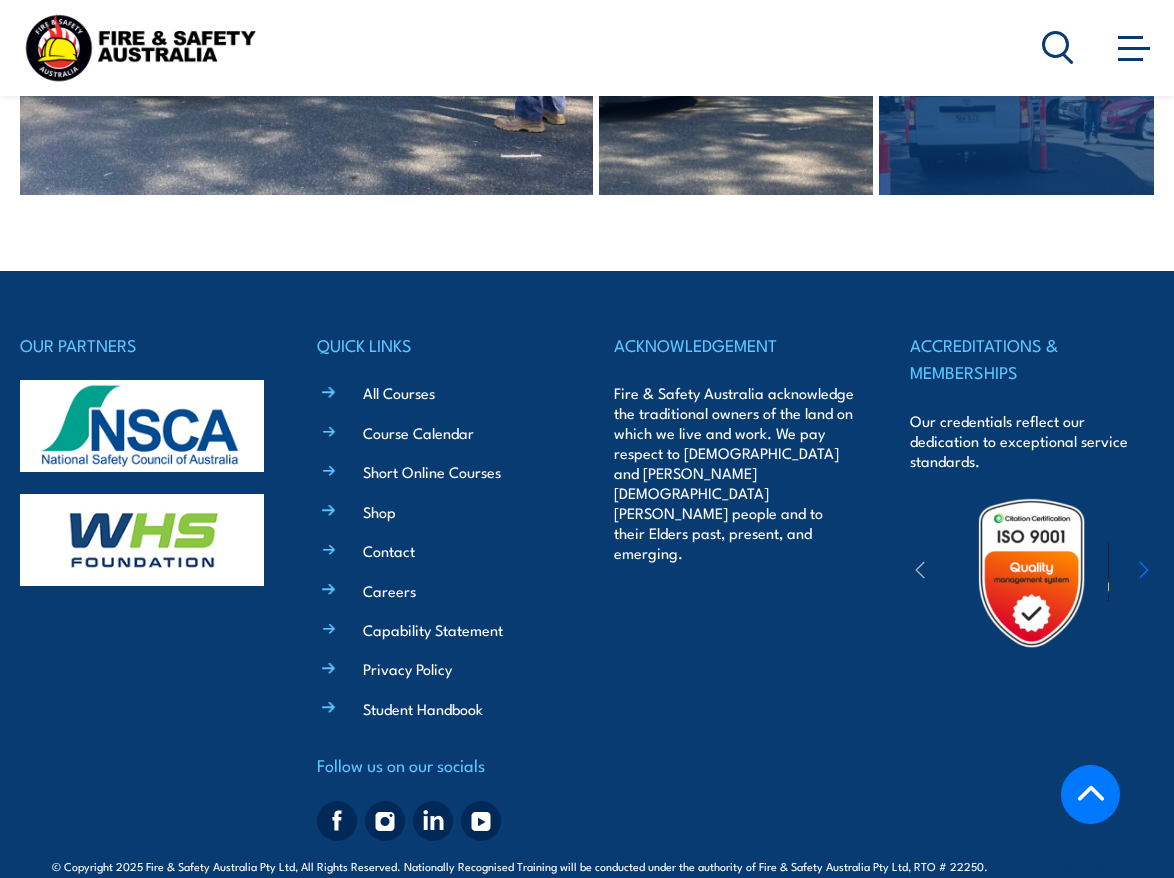 scroll, scrollTop: 4731, scrollLeft: 0, axis: vertical 